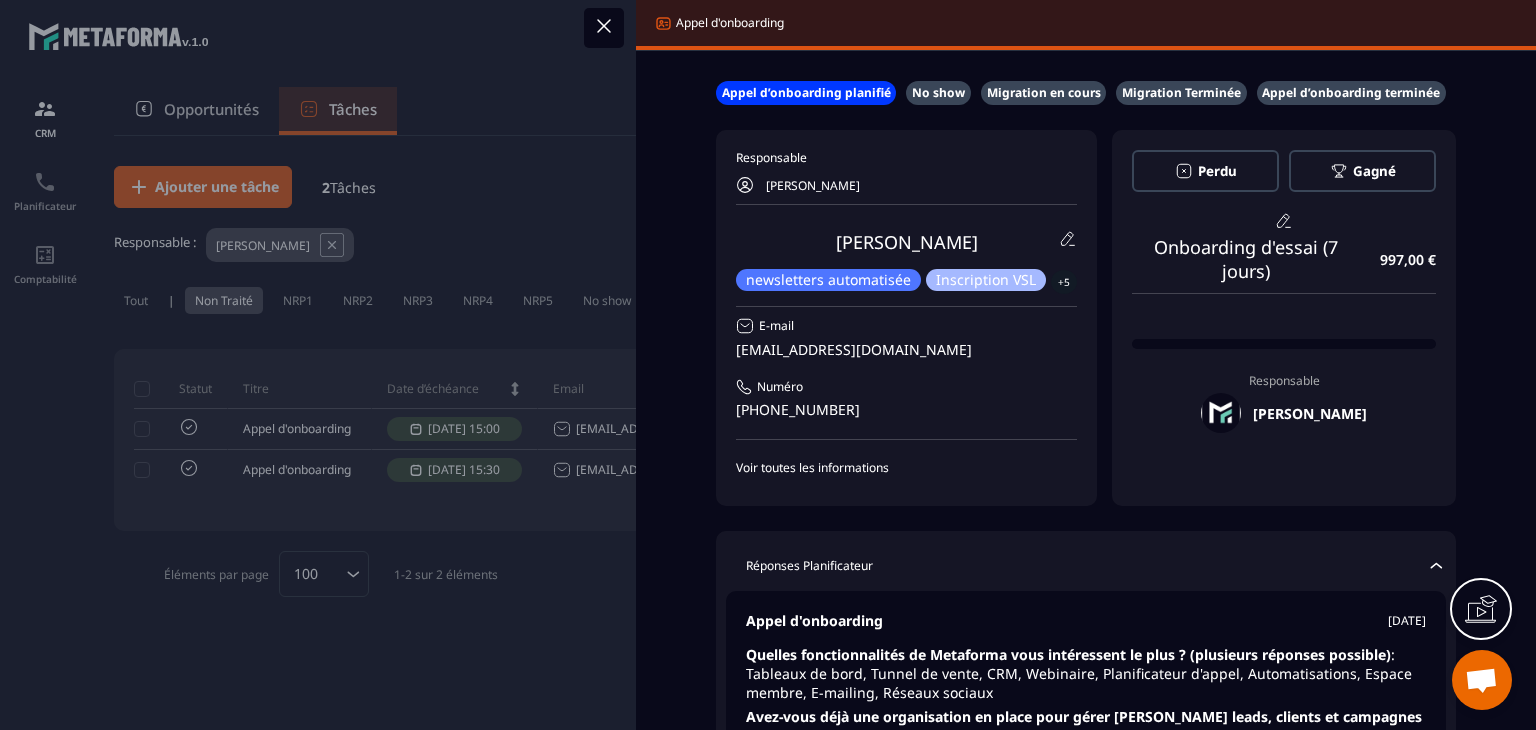 scroll, scrollTop: 0, scrollLeft: 0, axis: both 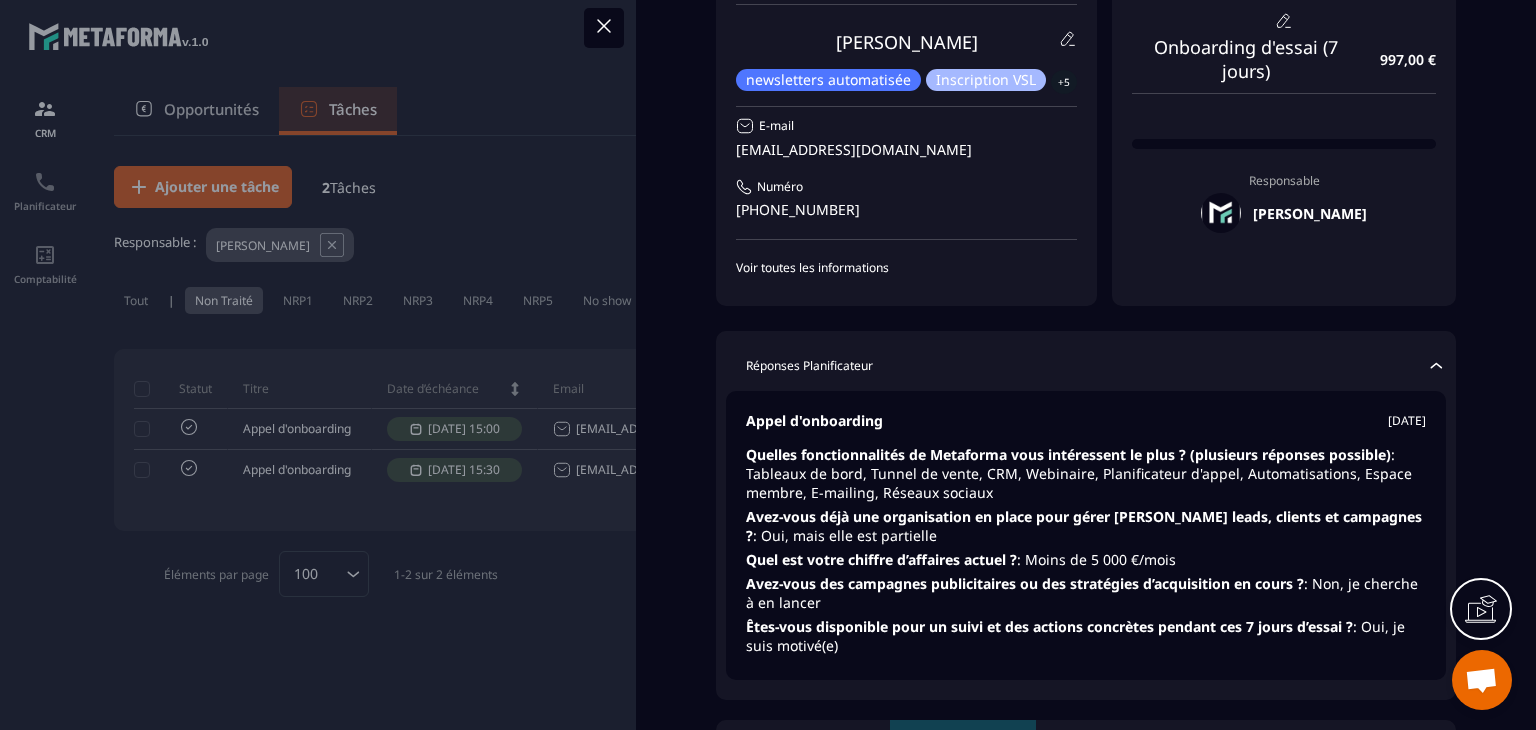 click at bounding box center [768, 365] 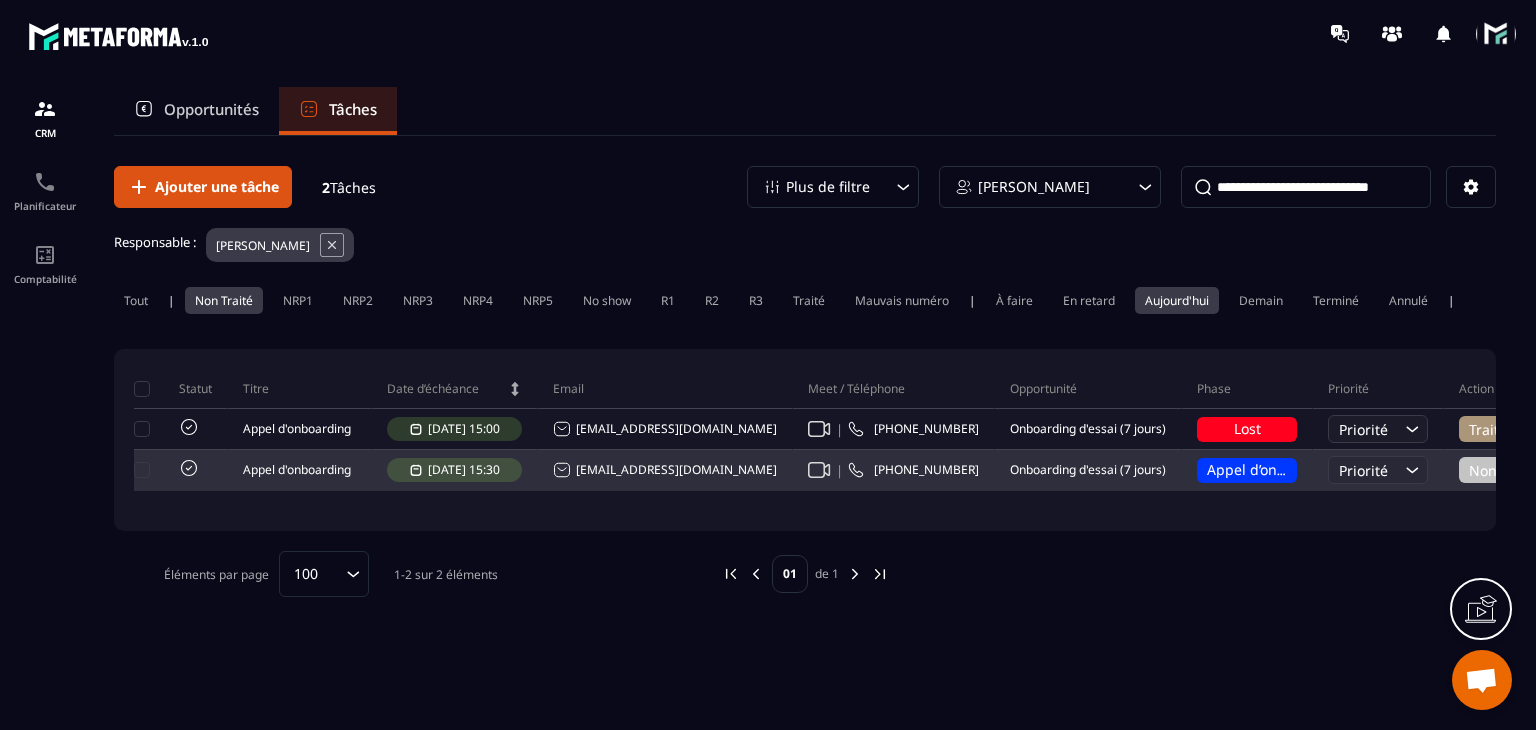 click 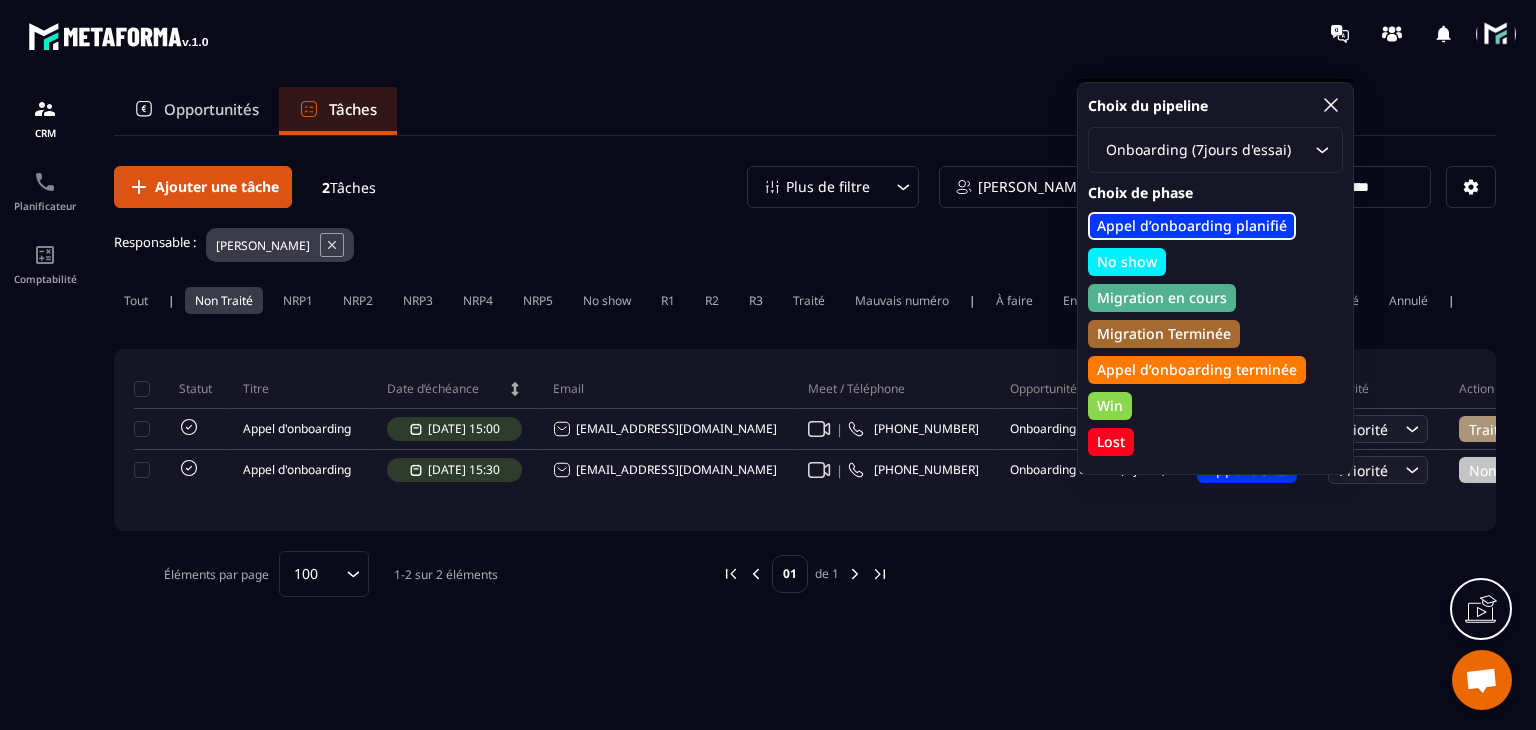 click on "Appel d’onboarding terminée" at bounding box center (1197, 370) 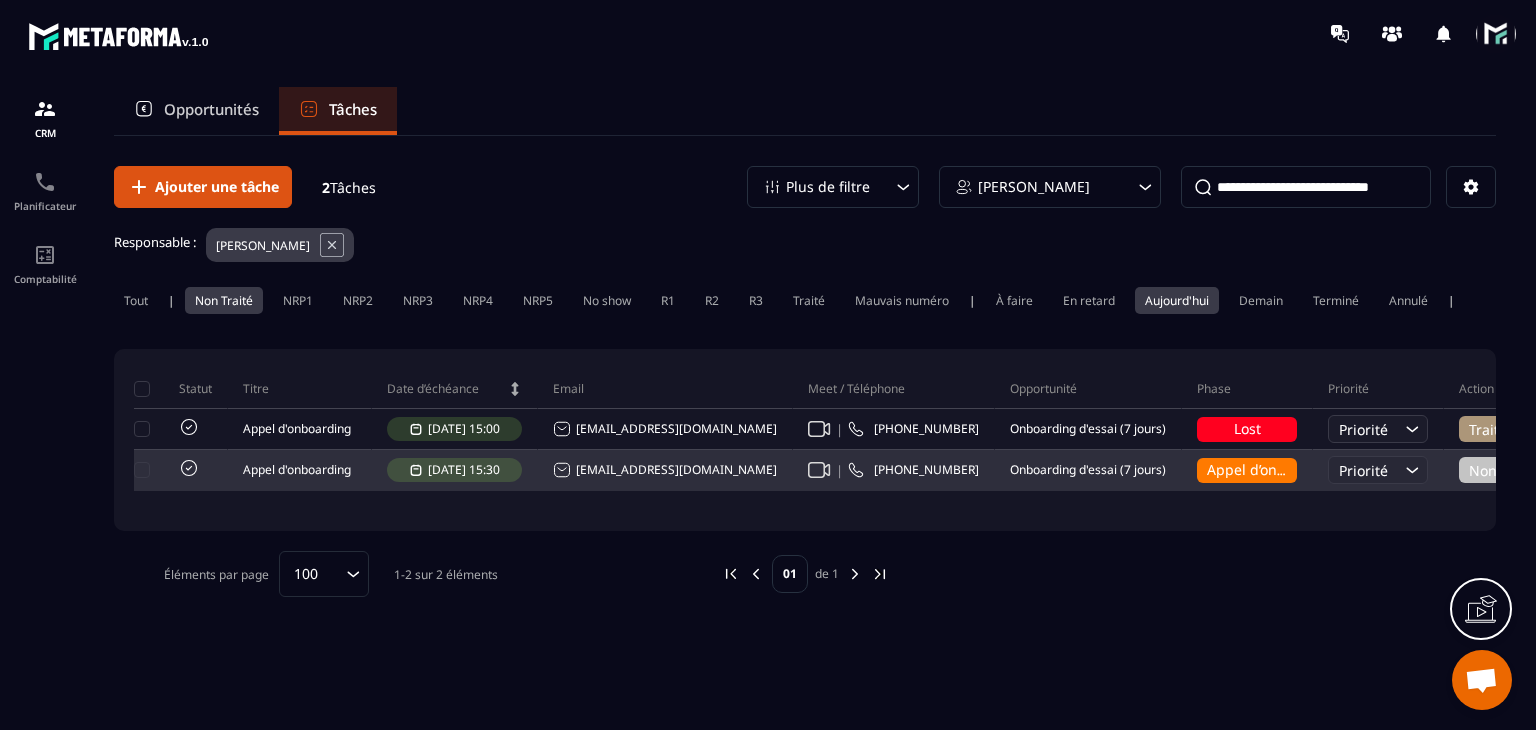 click on "Appel d’onboarding terminée" at bounding box center (1305, 469) 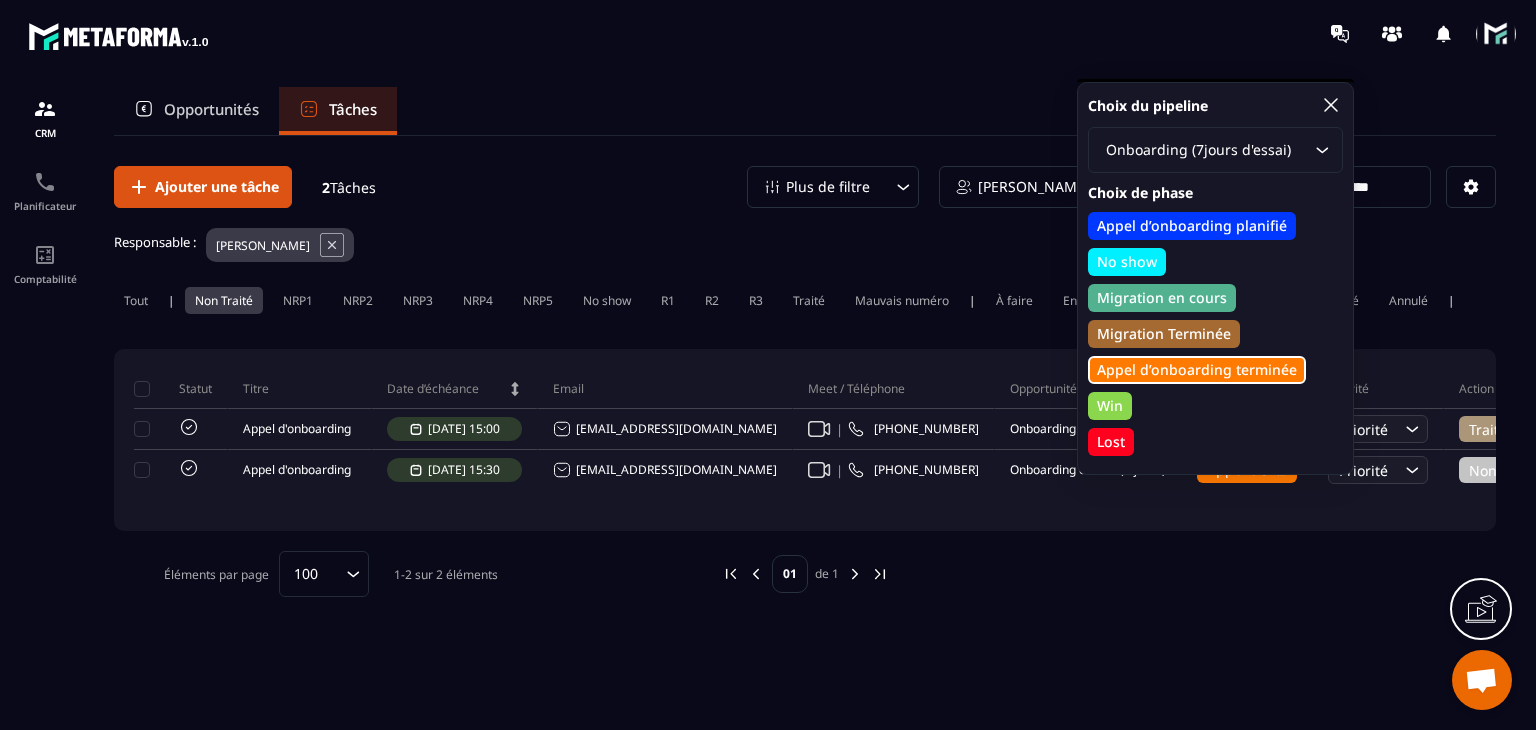 click on "Lost" at bounding box center (1111, 442) 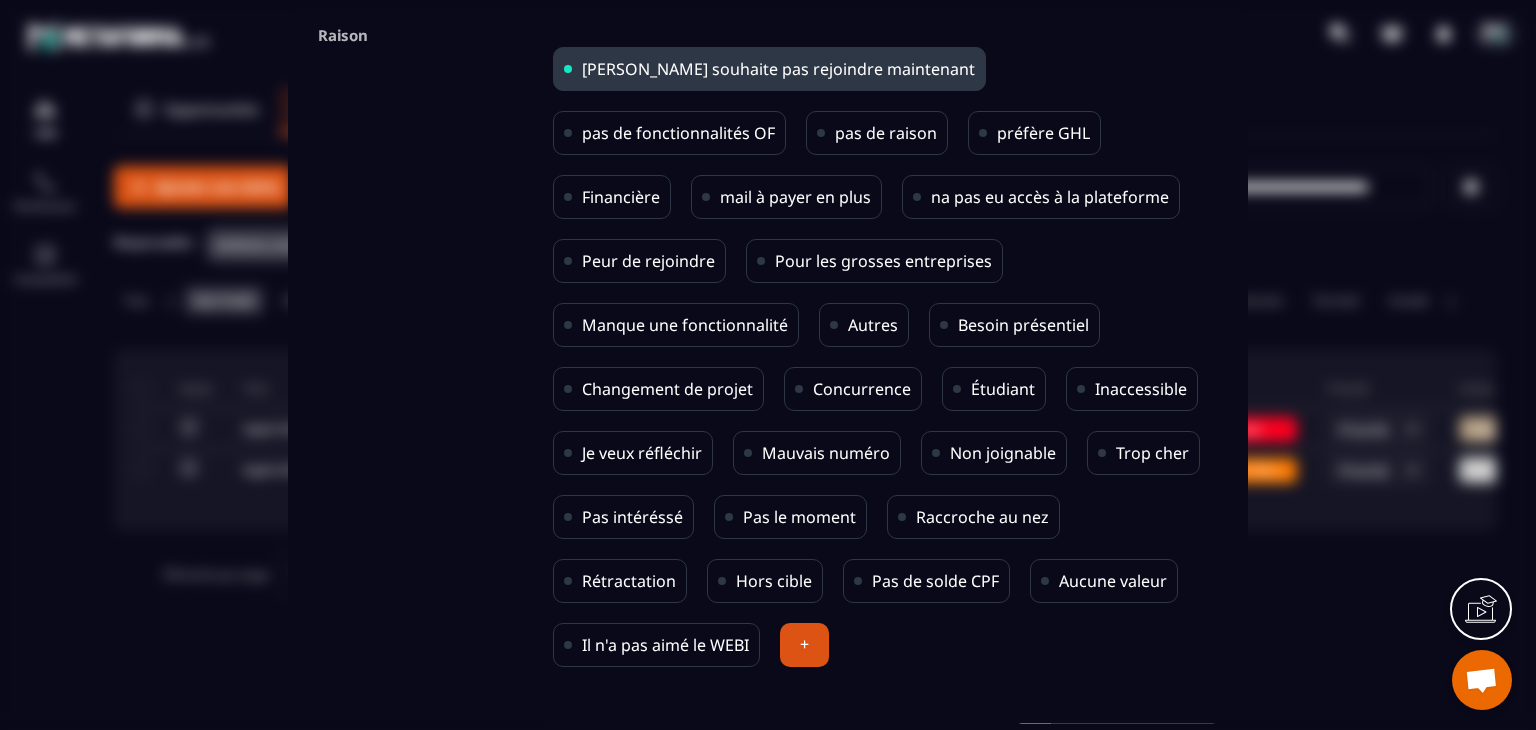 scroll, scrollTop: 41, scrollLeft: 0, axis: vertical 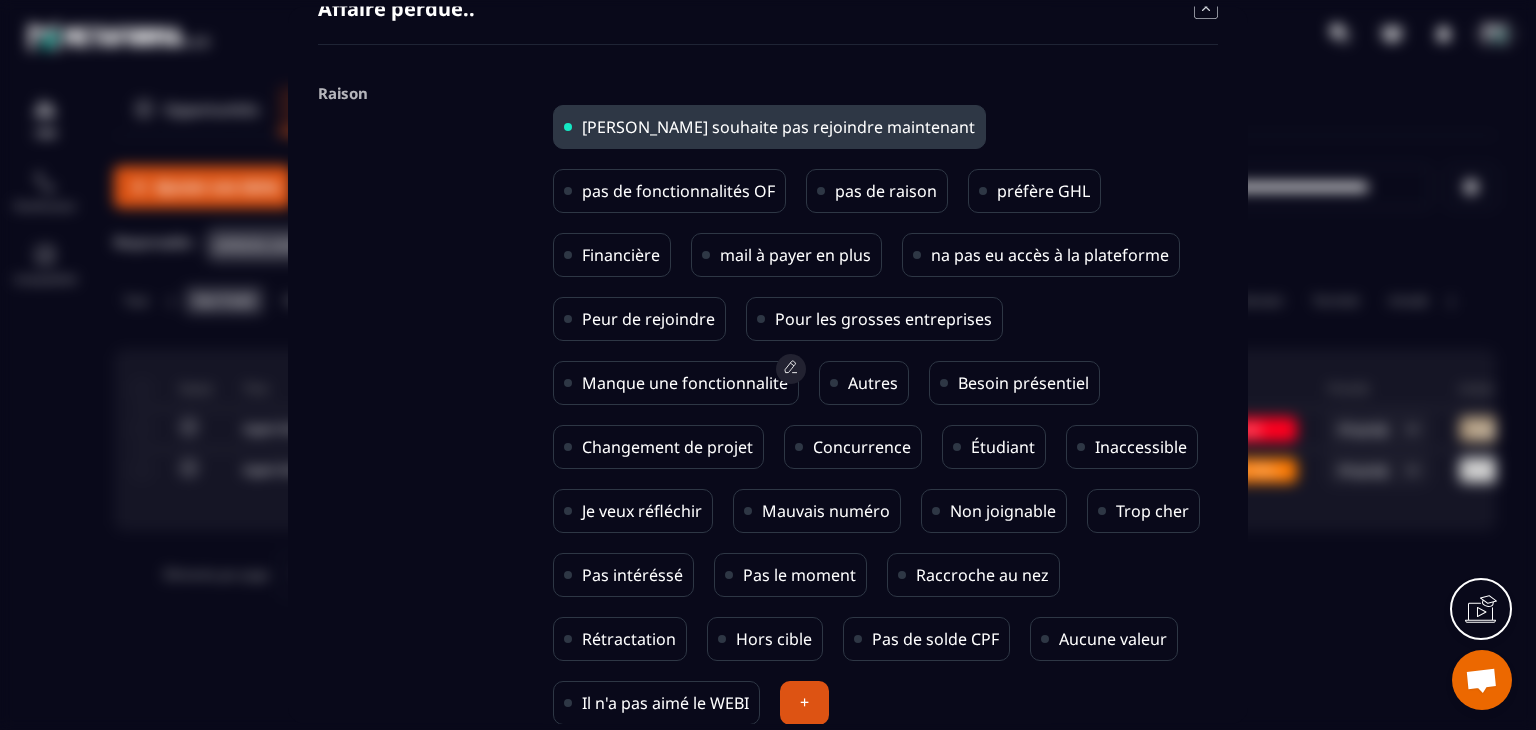 click on "Manque une fonctionnalité" at bounding box center (685, 384) 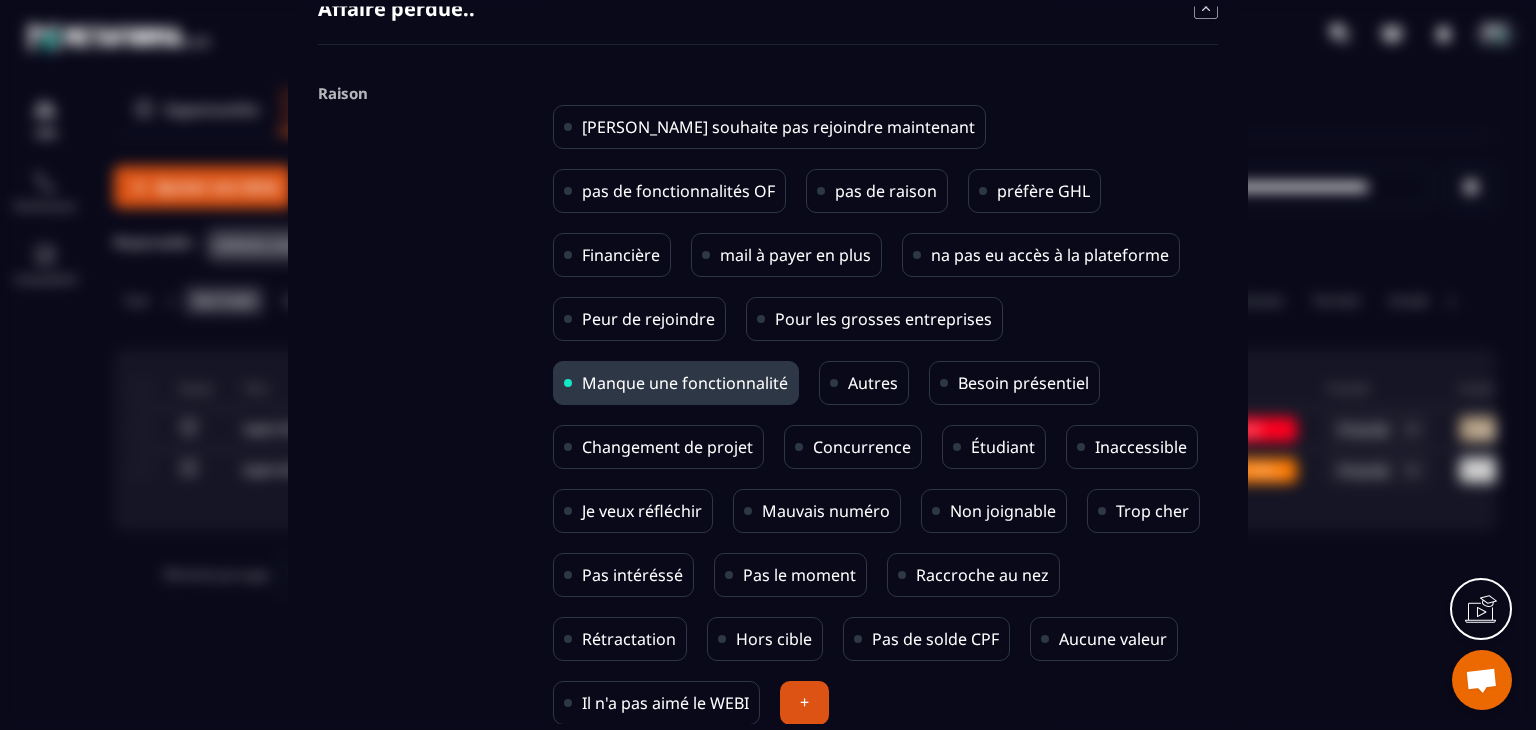 scroll, scrollTop: 99, scrollLeft: 0, axis: vertical 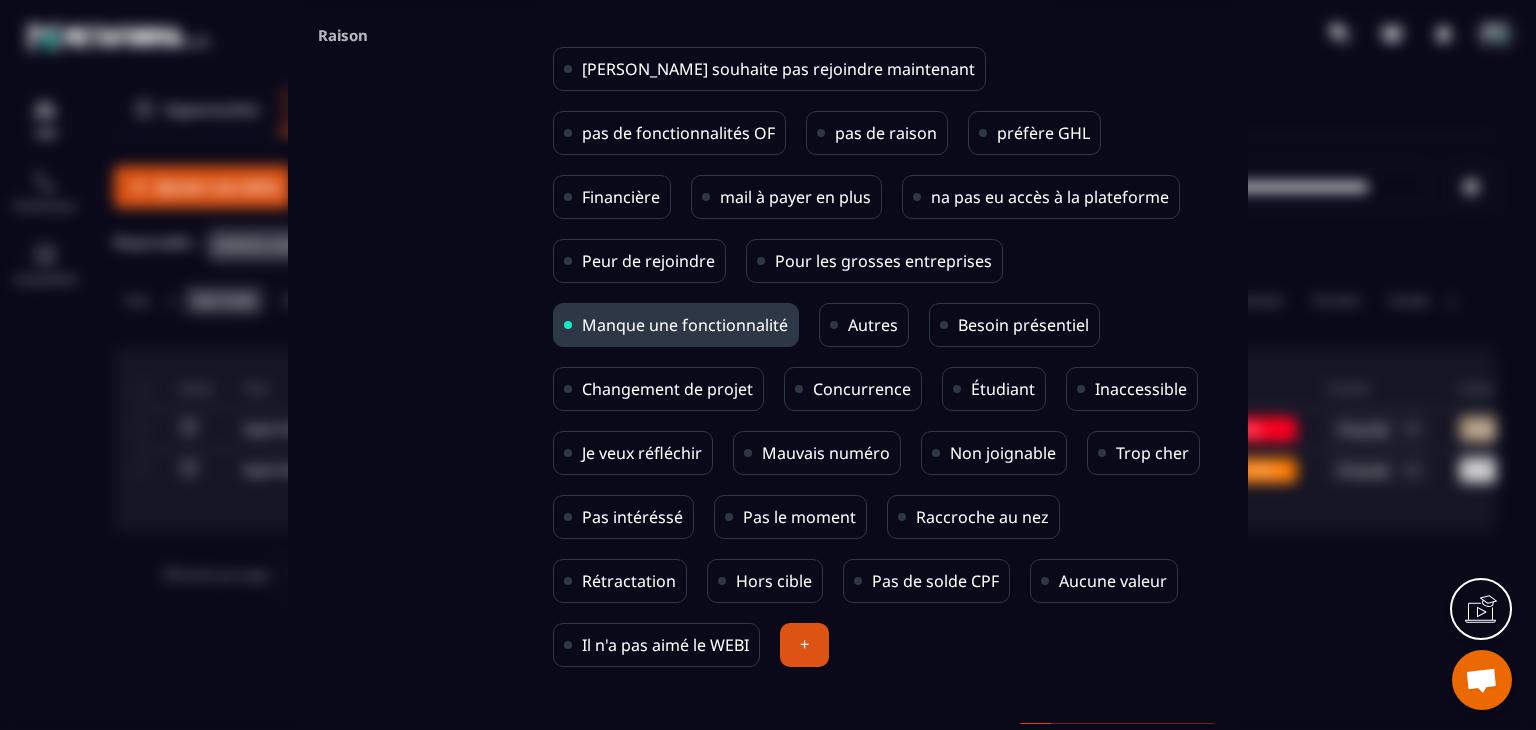 click on "Raison Ne souhaite pas rejoindre maintenant pas de fonctionnalités OF pas de raison préfère GHL Financière mail à payer en plus na pas eu accès à la plateforme Peur de rejoindre Pour les grosses entreprises Manque une fonctionnalité Autres Besoin présentiel Changement de projet Concurrence Étudiant Inaccessible Je veux réfléchir Mauvais numéro Non joignable Trop cher Pas intéréssé Pas le moment Raccroche au nez Rétractation Hors cible Pas de solde CPF Aucune valeur Il n'a pas aimé le WEBI  +  Annuler Marquer comme perdu !" at bounding box center [768, 392] 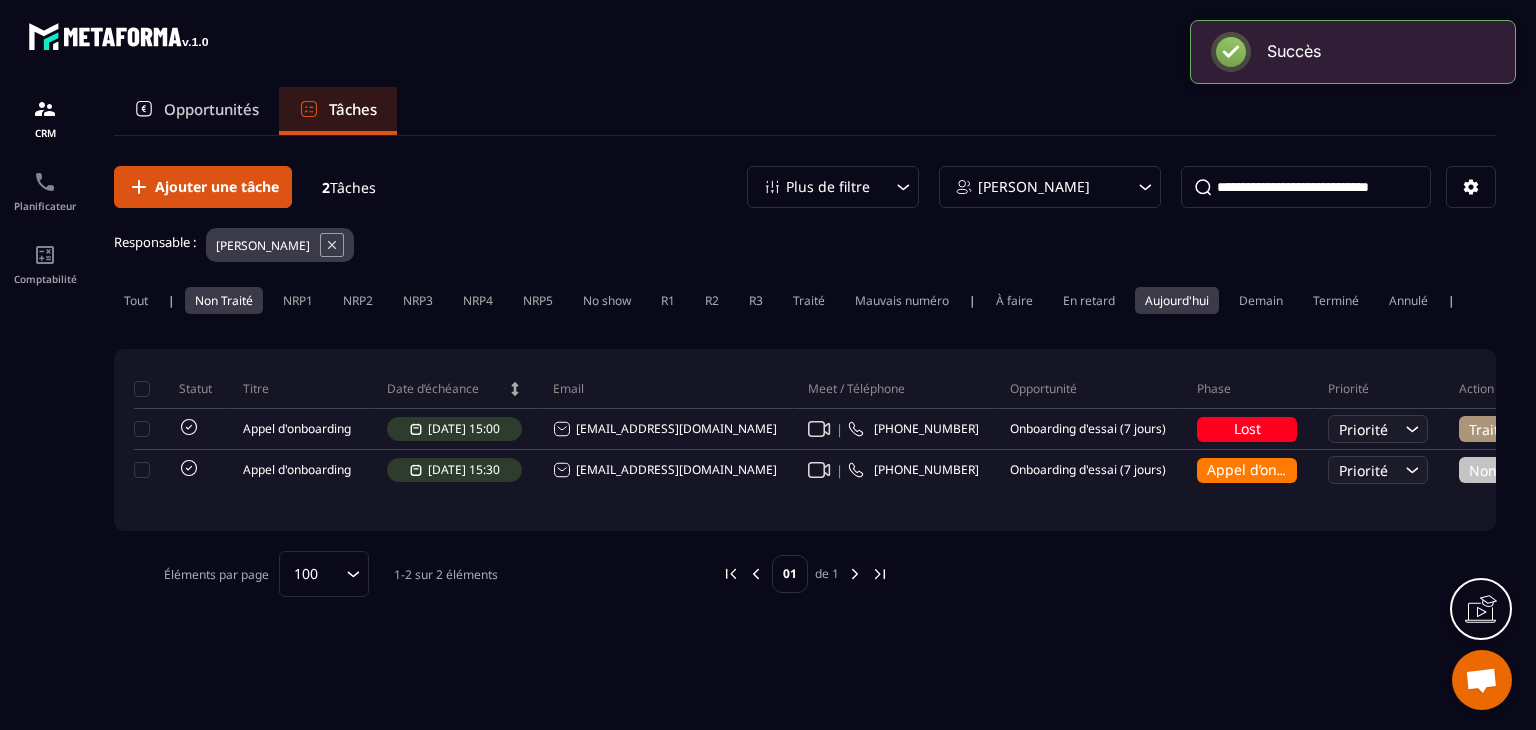 scroll, scrollTop: 99, scrollLeft: 0, axis: vertical 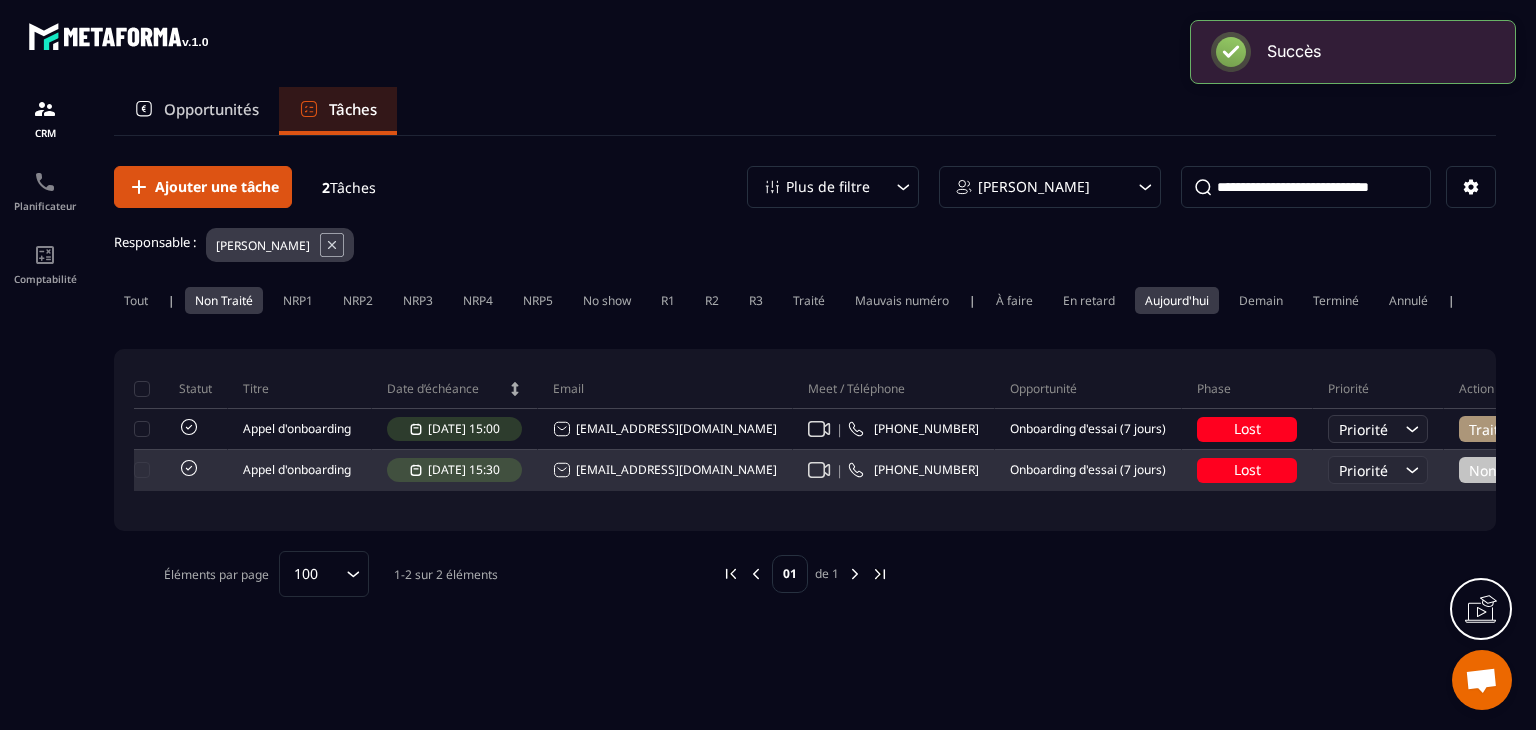 click on "Non Traité" at bounding box center [1511, 470] 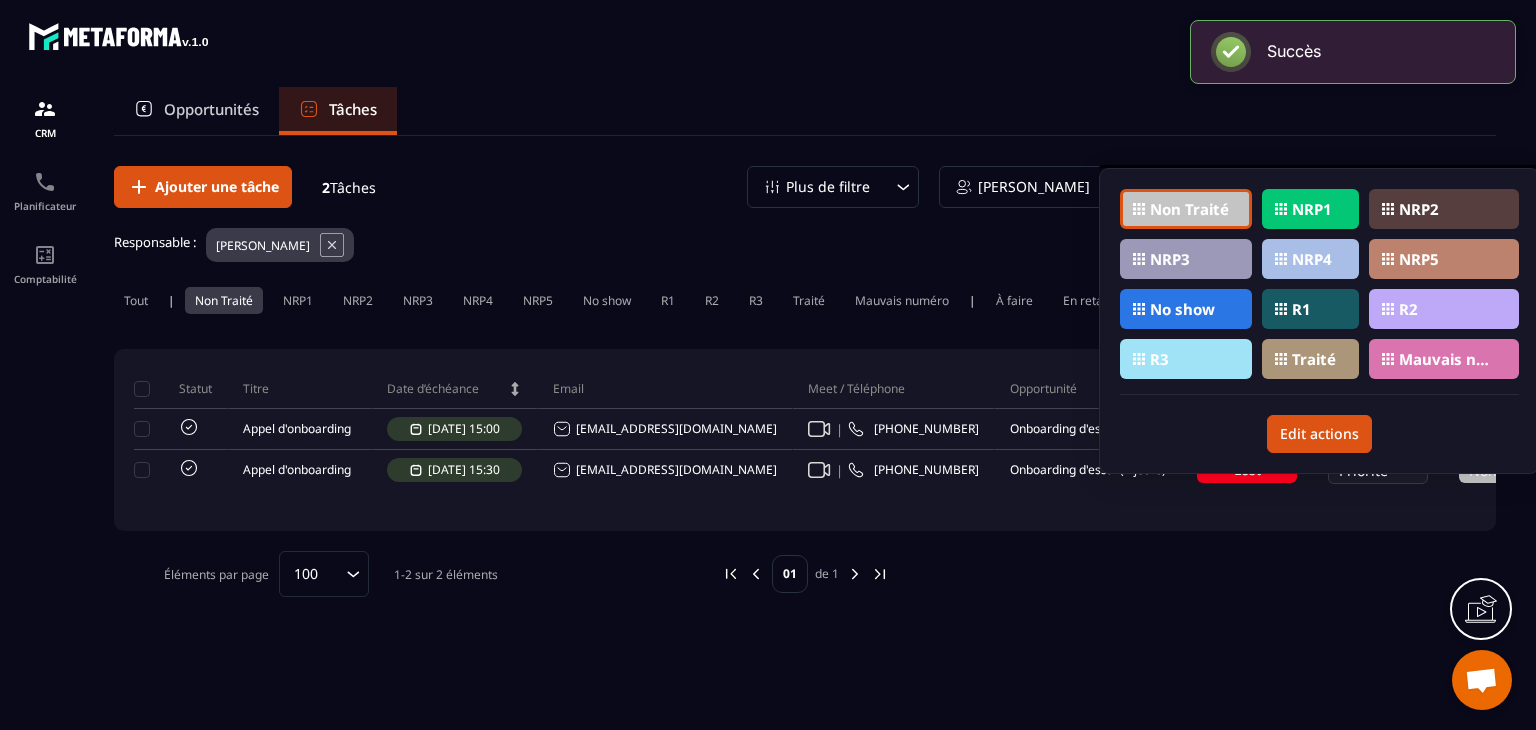 click on "Traité" at bounding box center (1314, 359) 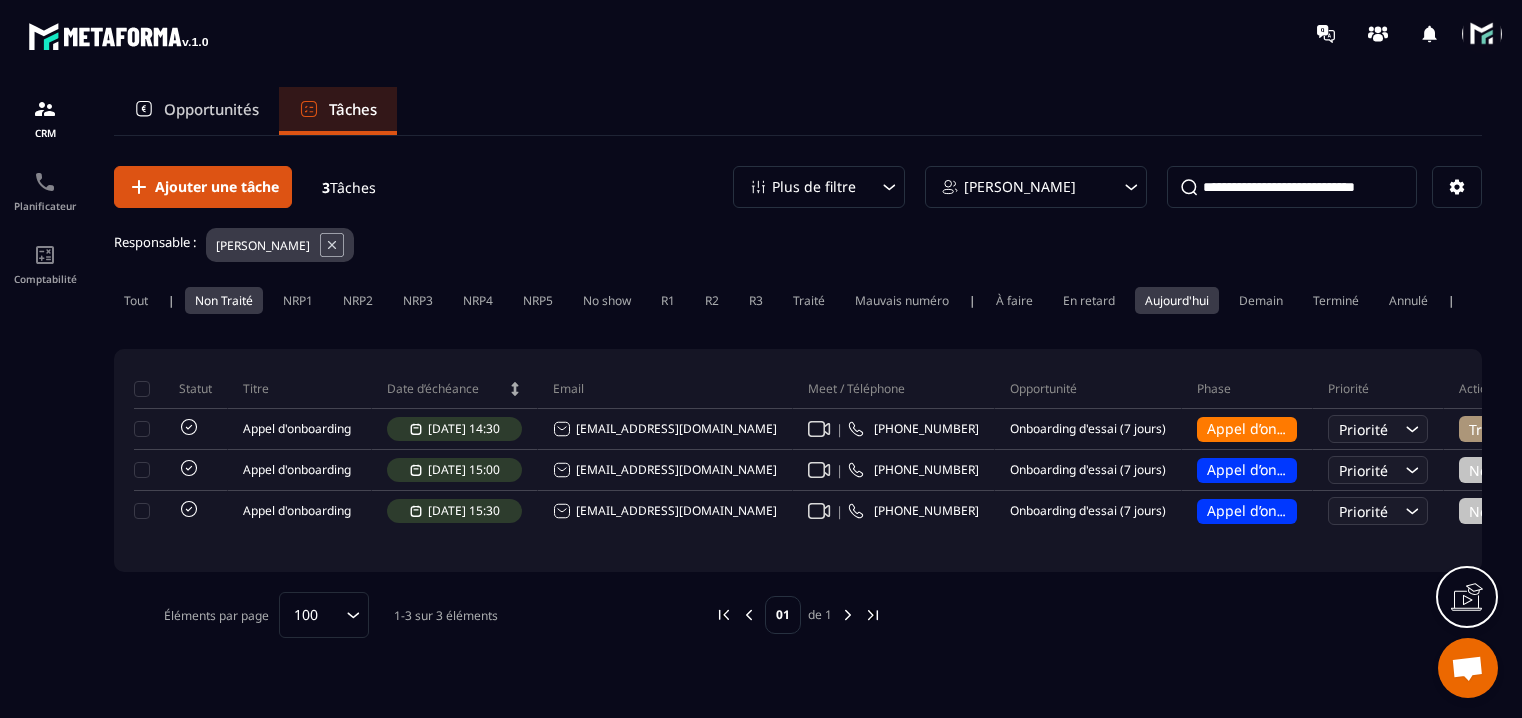 scroll, scrollTop: 0, scrollLeft: 0, axis: both 